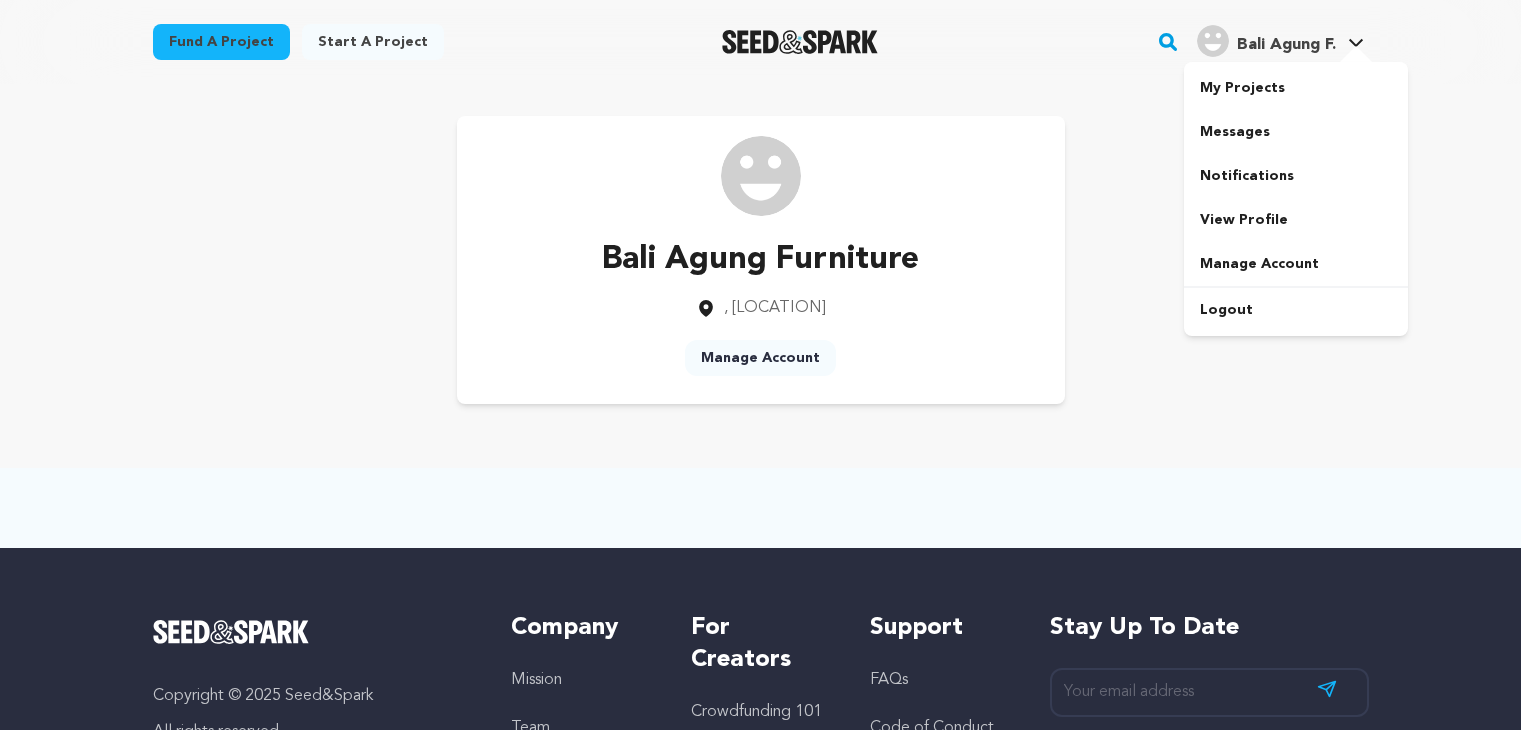 scroll, scrollTop: 0, scrollLeft: 0, axis: both 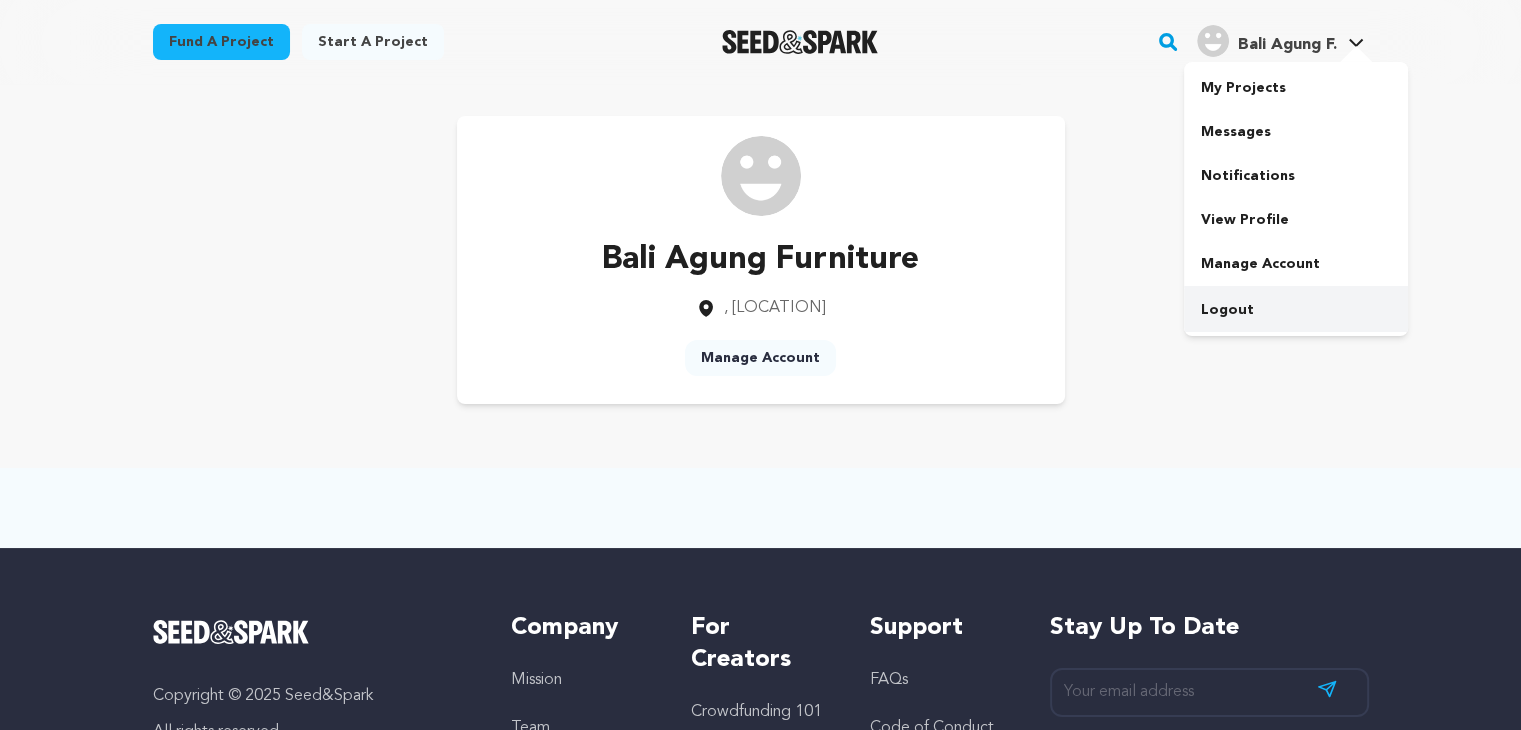 click on "Logout" at bounding box center [1296, 310] 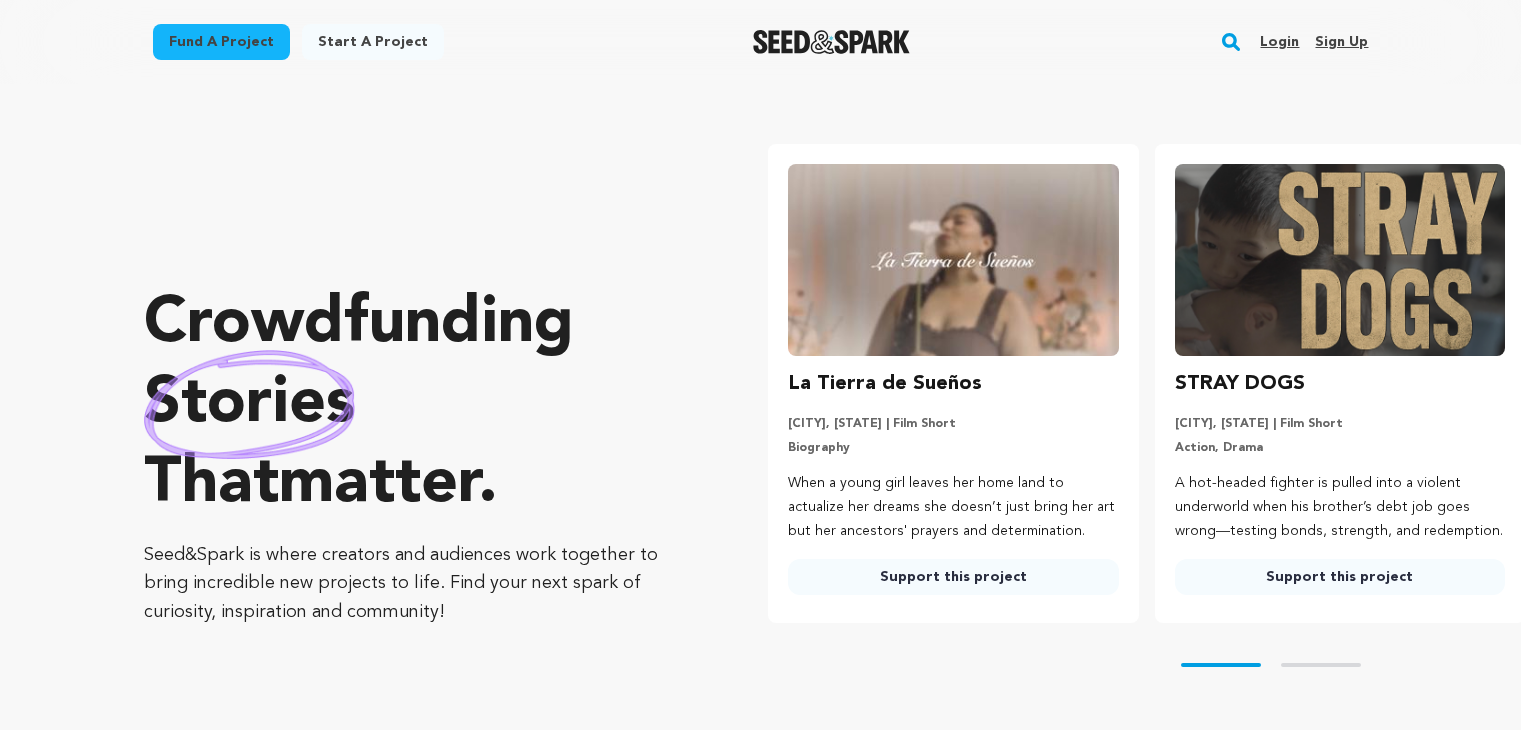 scroll, scrollTop: 0, scrollLeft: 0, axis: both 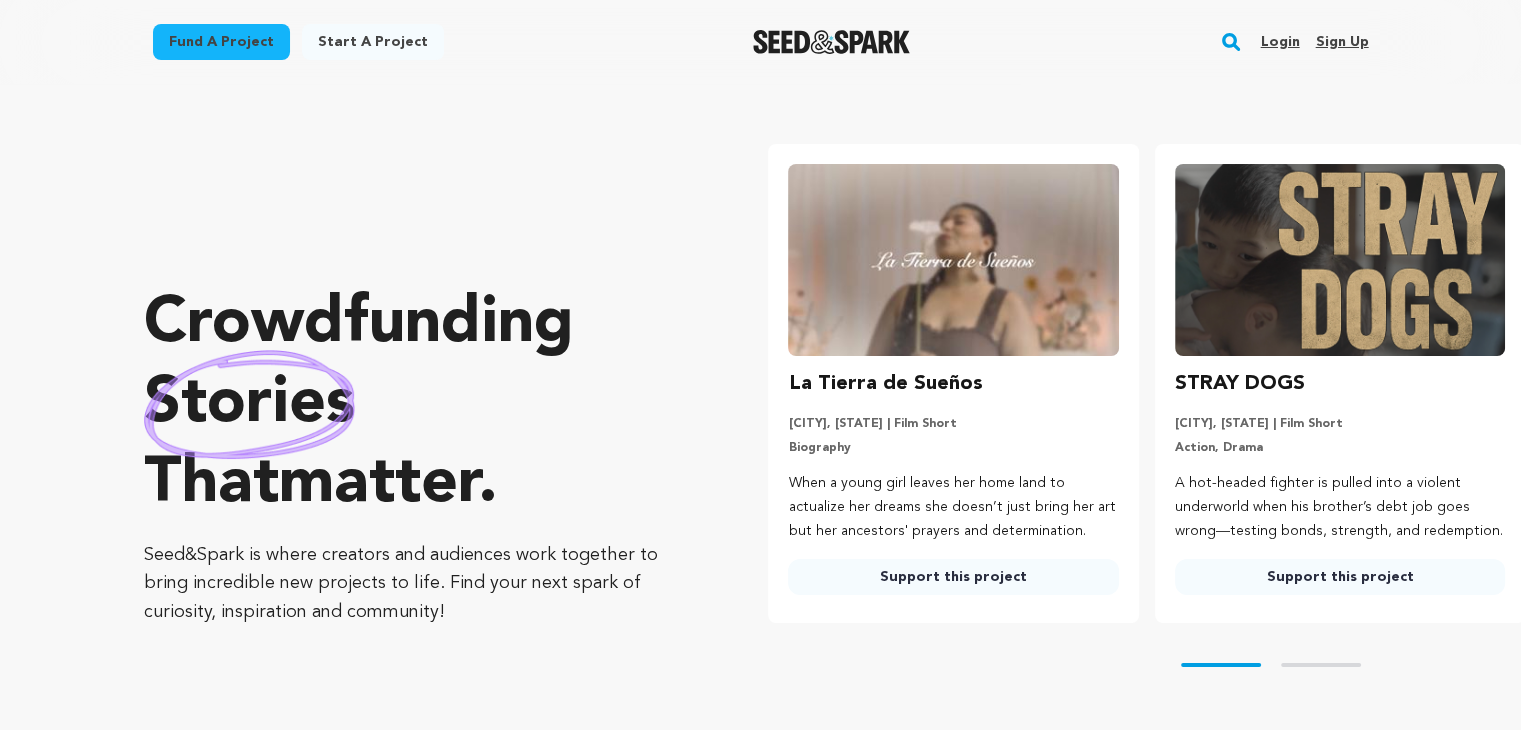 click on "Sign up" at bounding box center (1341, 42) 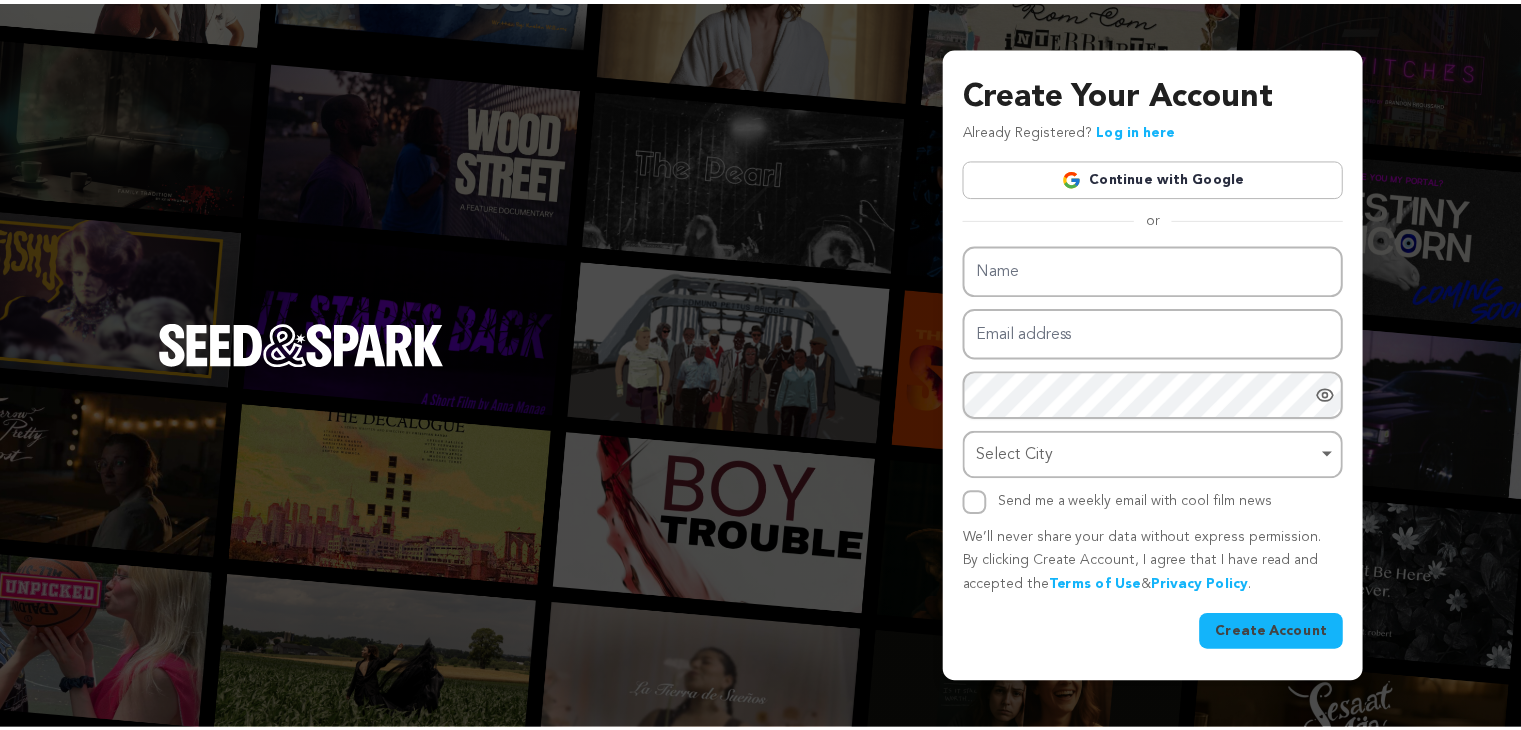 scroll, scrollTop: 0, scrollLeft: 0, axis: both 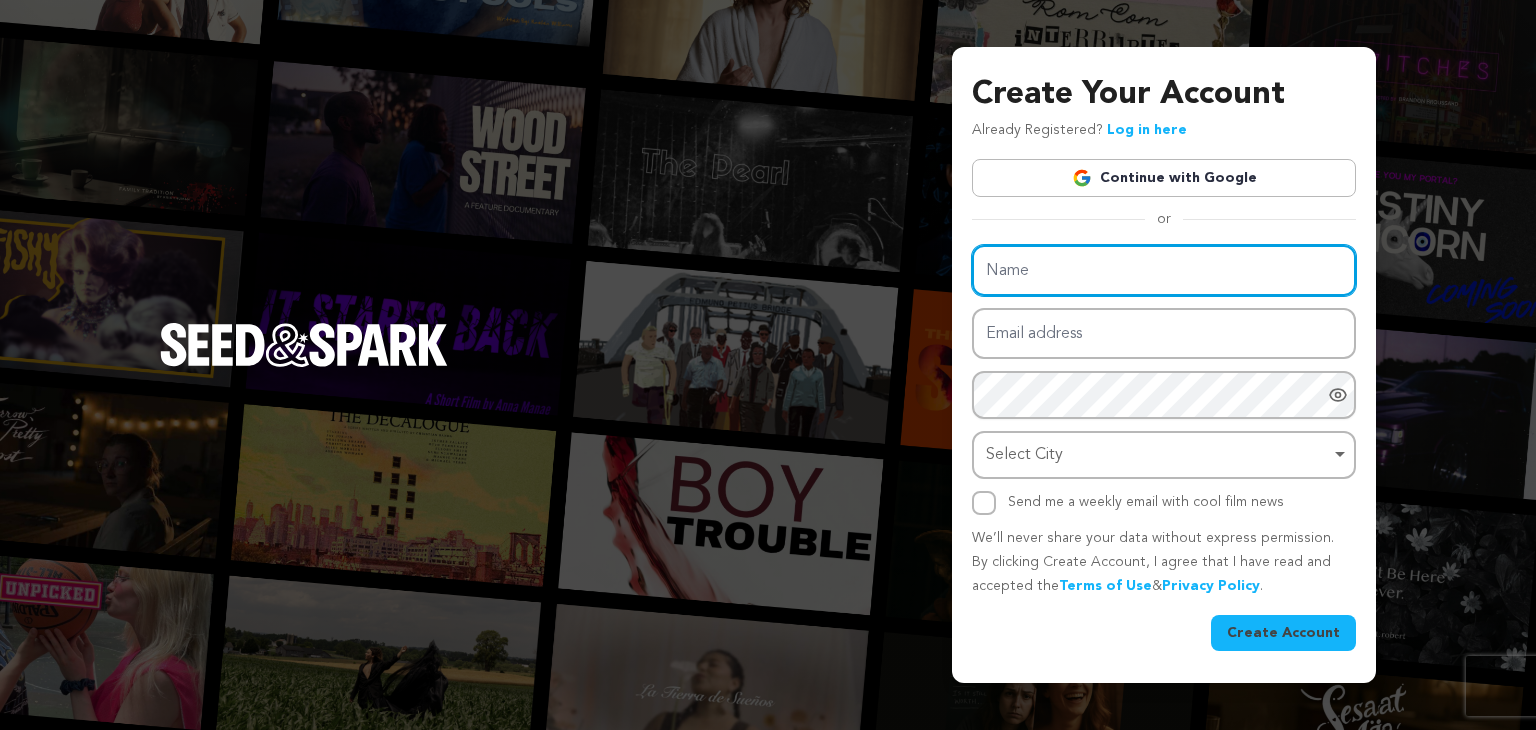 click on "Name" at bounding box center [1164, 270] 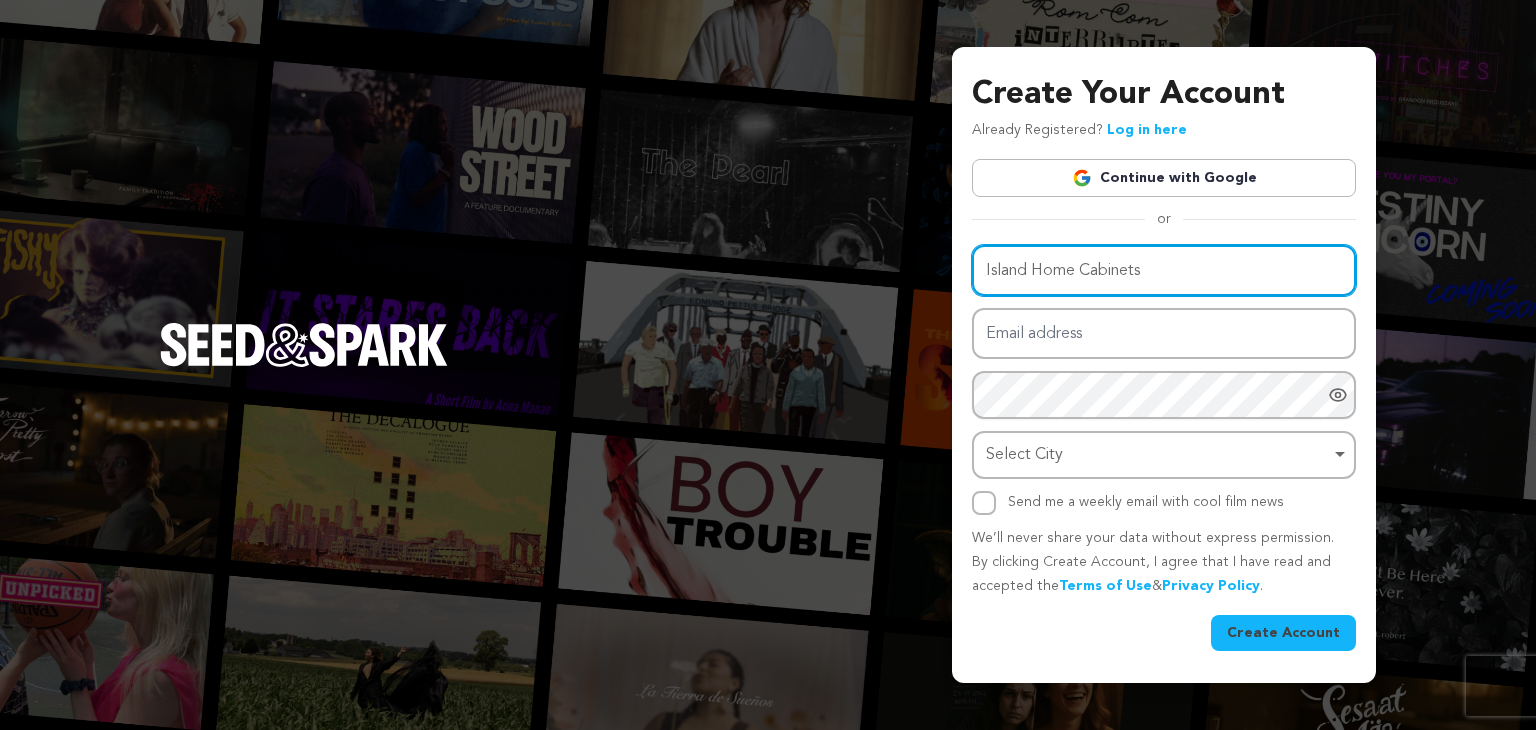 type on "Island Home Cabinets" 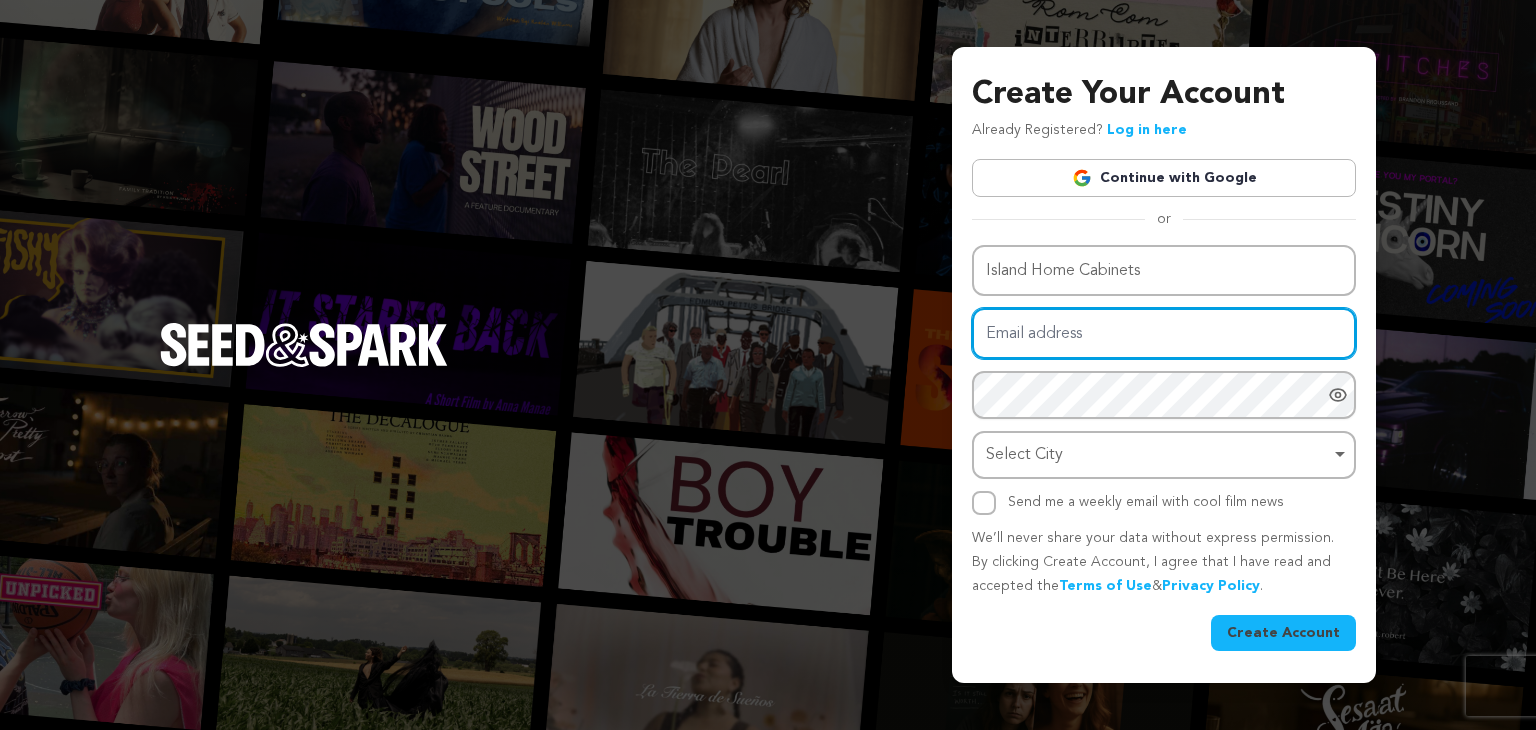 click on "Email address" at bounding box center (1164, 333) 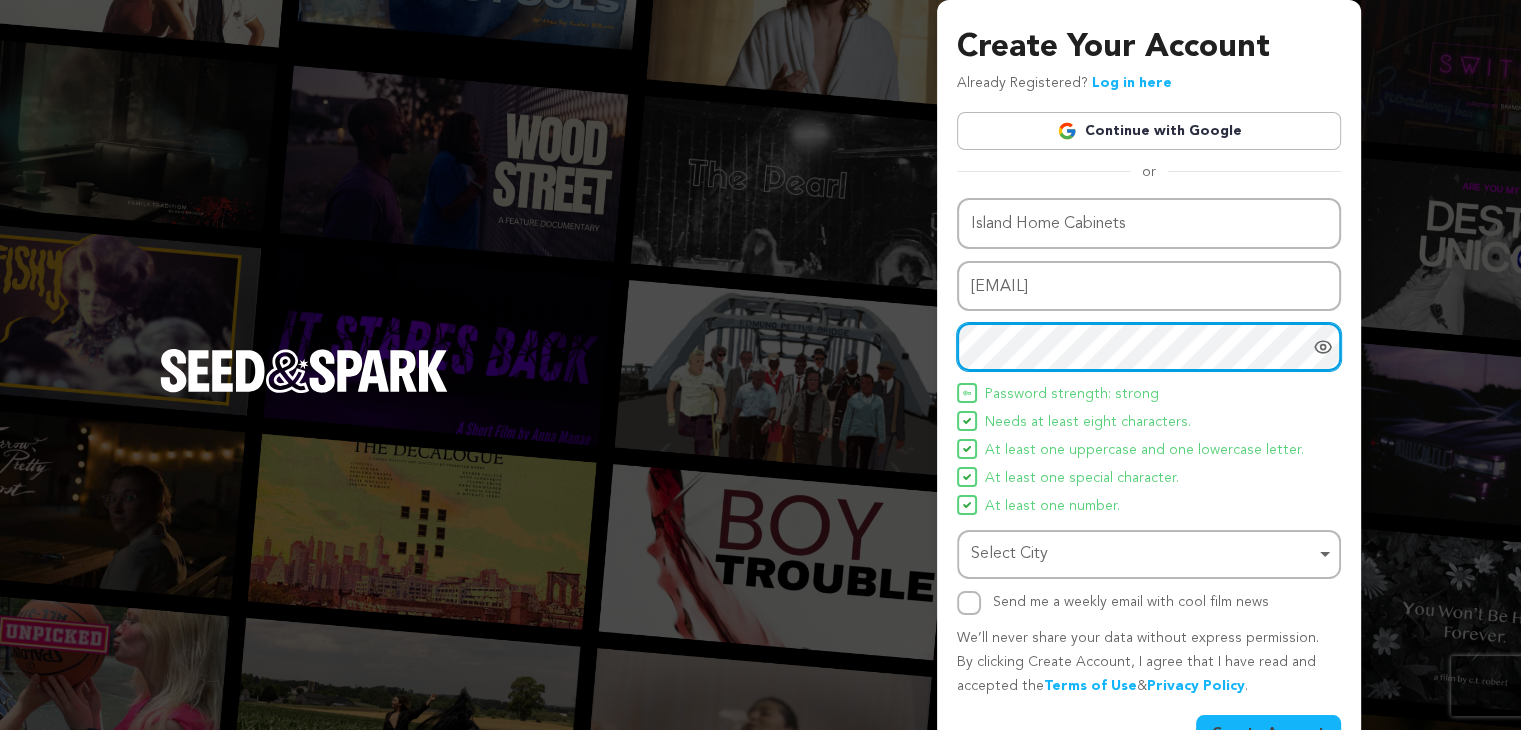 click on "Select City Remove item" at bounding box center [1143, 554] 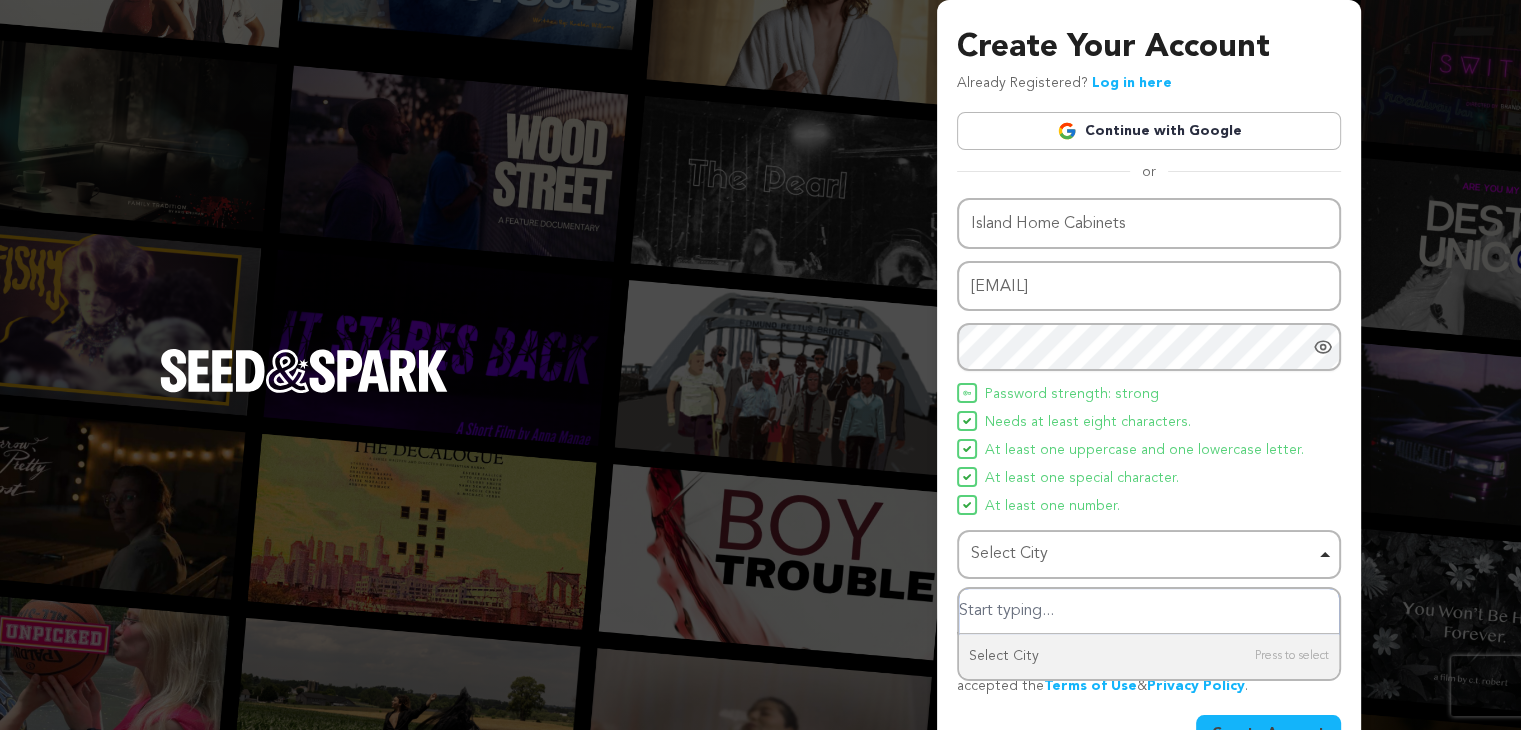 paste on "94-144 Leoole St, Waipahu, HI 96797, United States" 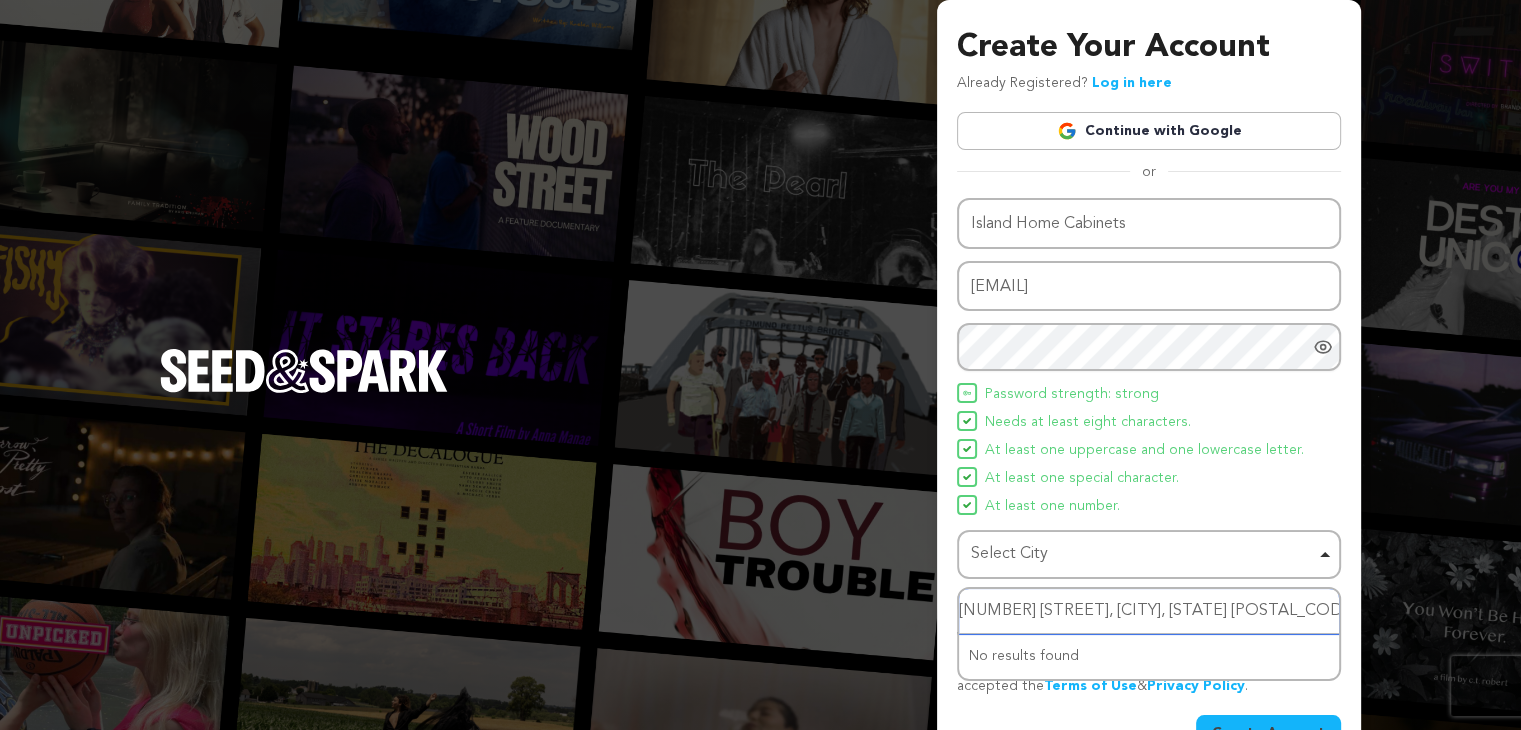 click on "94-144 Leoole St, Waipahu, HI 96797, United States" at bounding box center [1149, 611] 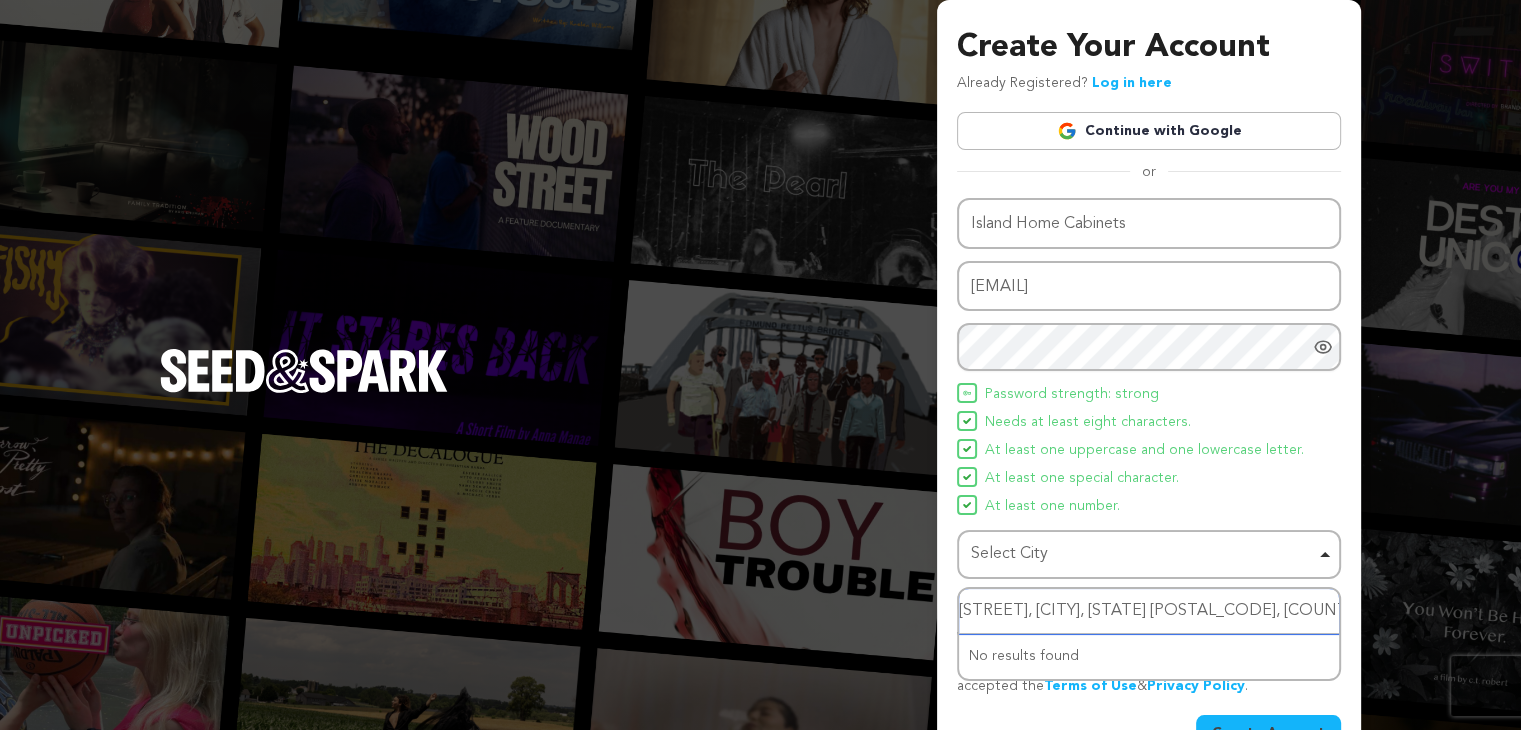 click on "Leoole St, Waipahu, HI 96797, United States" at bounding box center (1149, 611) 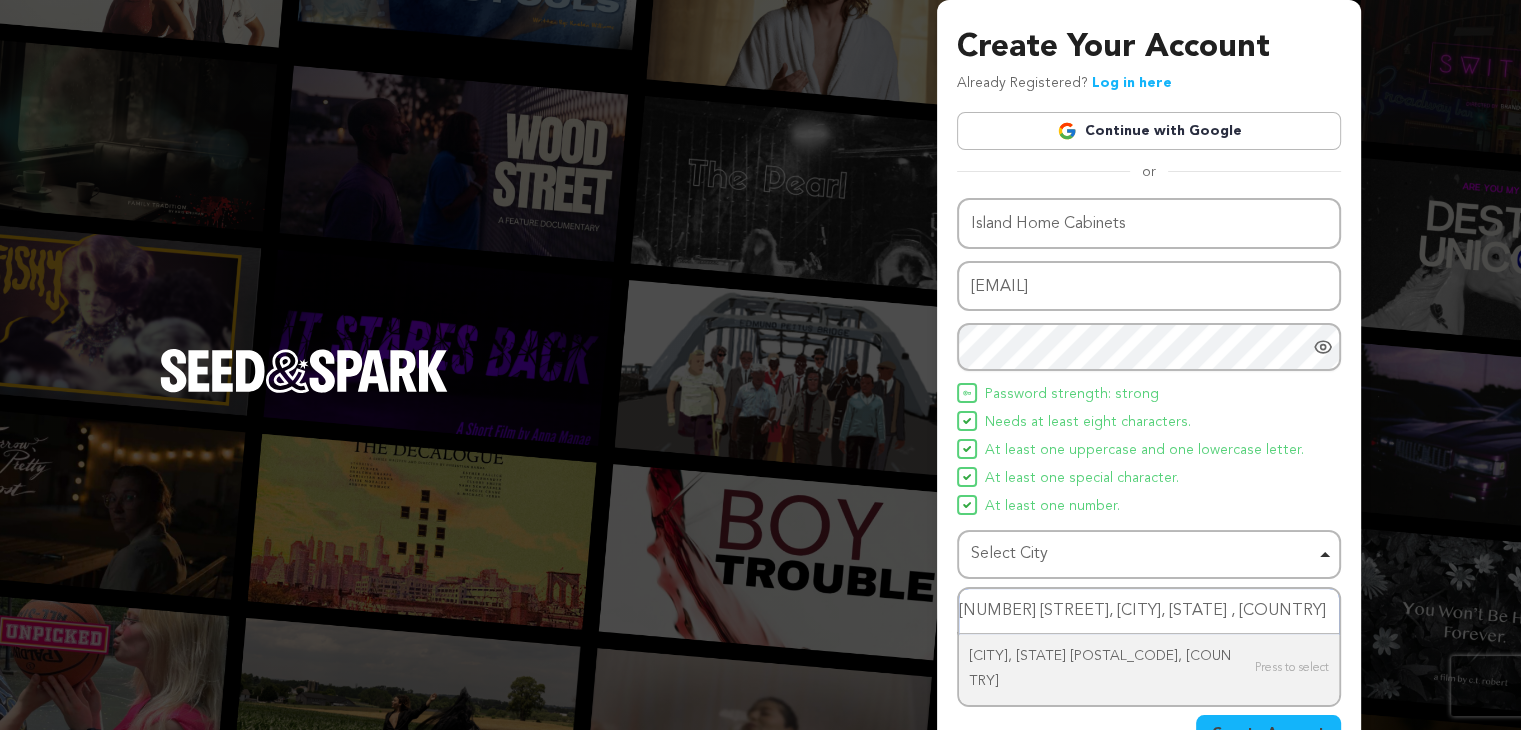 type on "Leoole St, Waipahu, HI, United States" 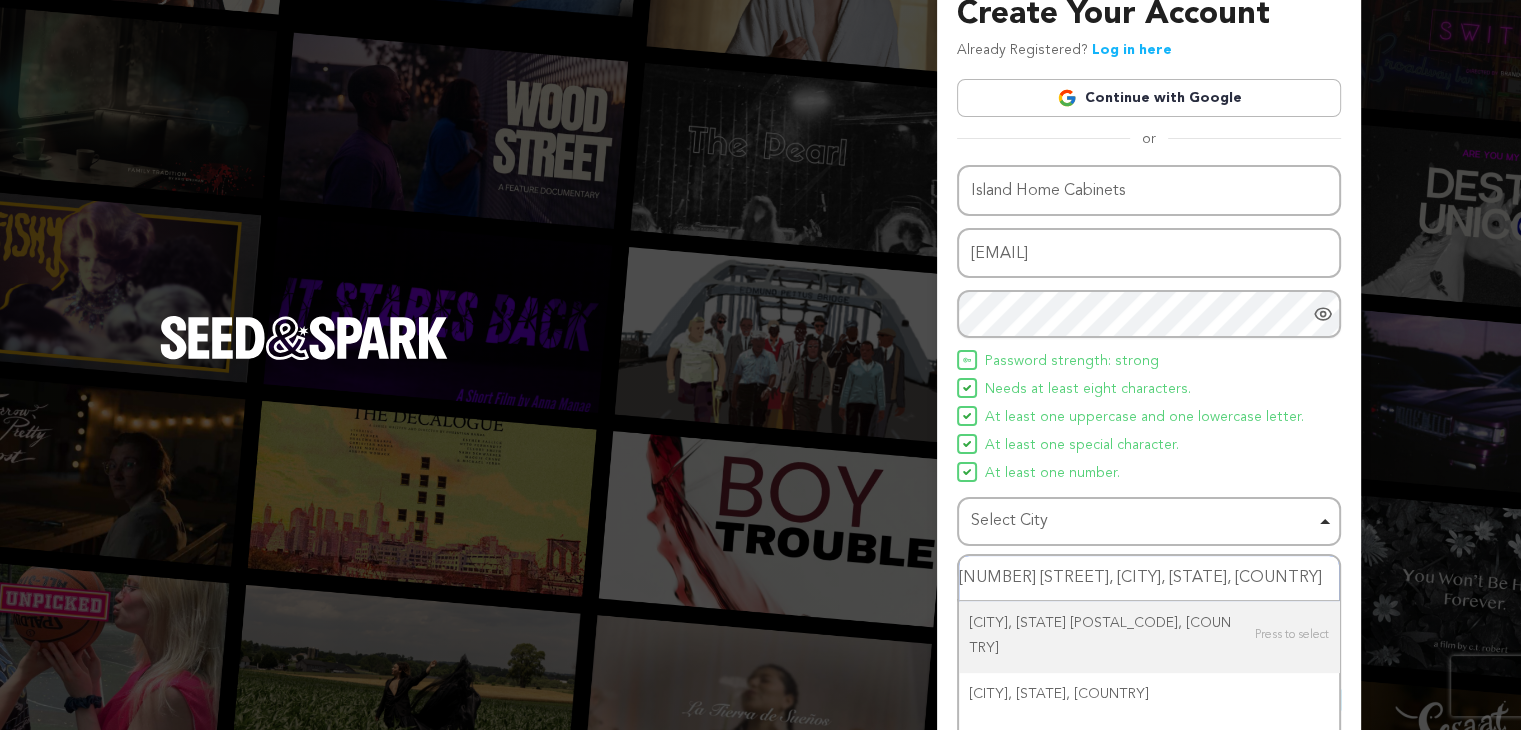 scroll, scrollTop: 52, scrollLeft: 0, axis: vertical 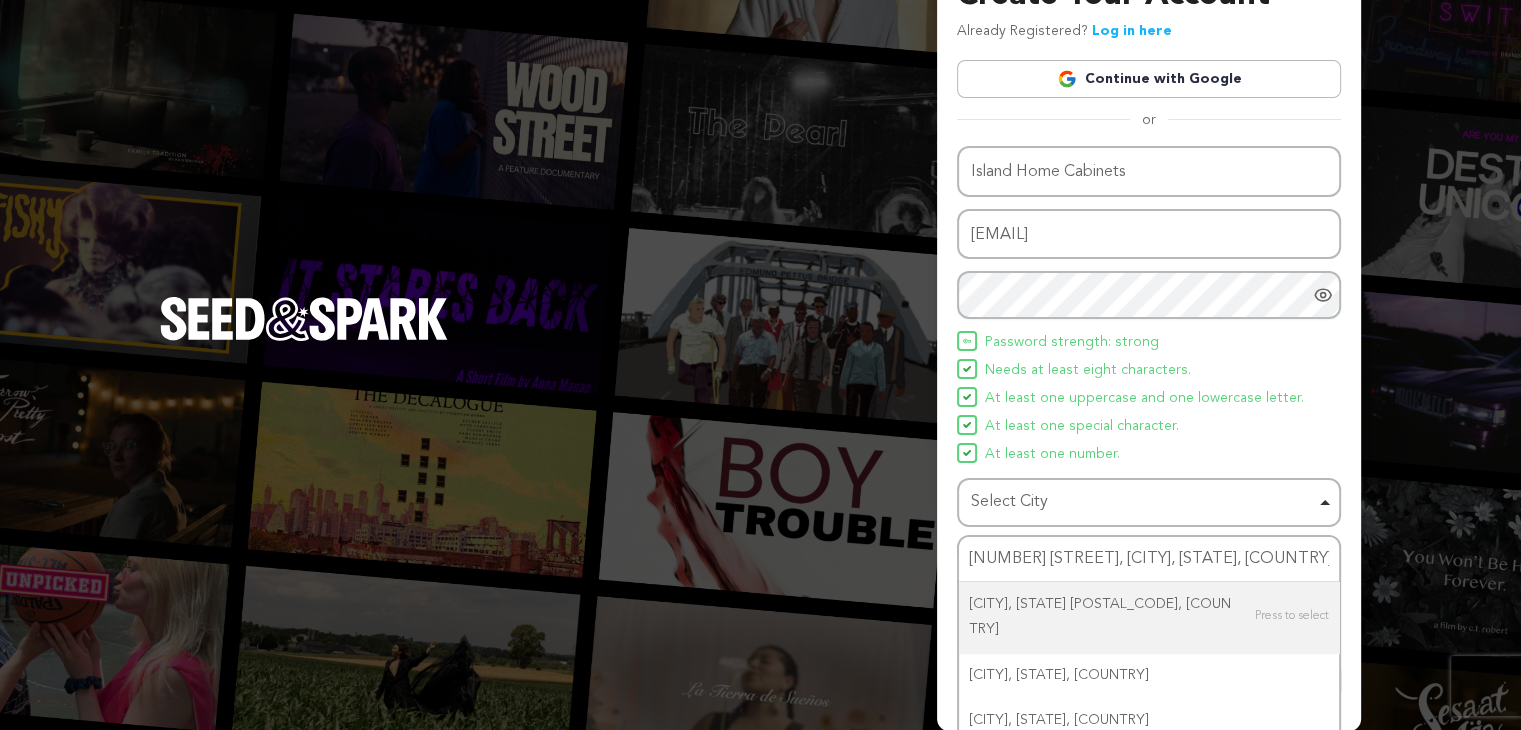 type 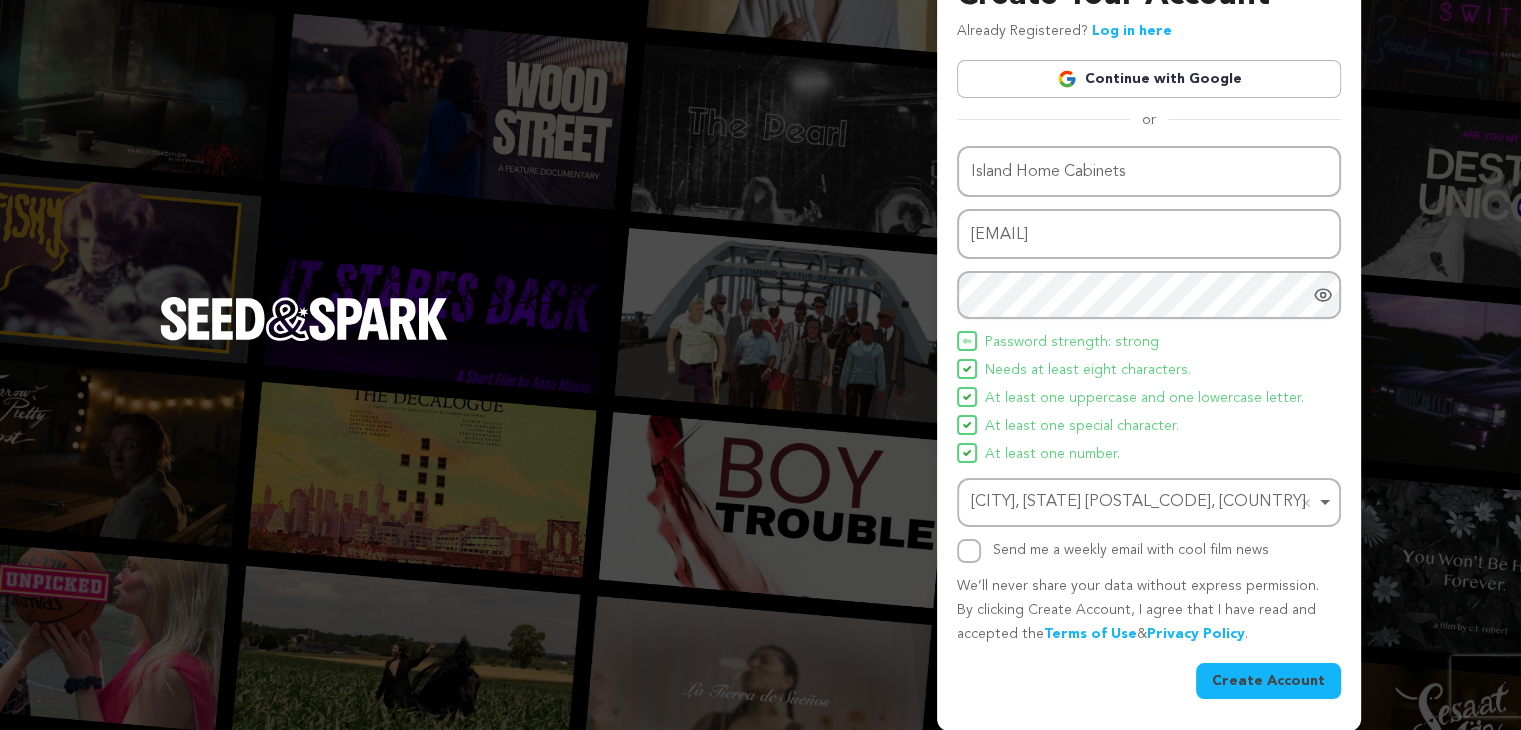 click on "Create Account" at bounding box center (1268, 681) 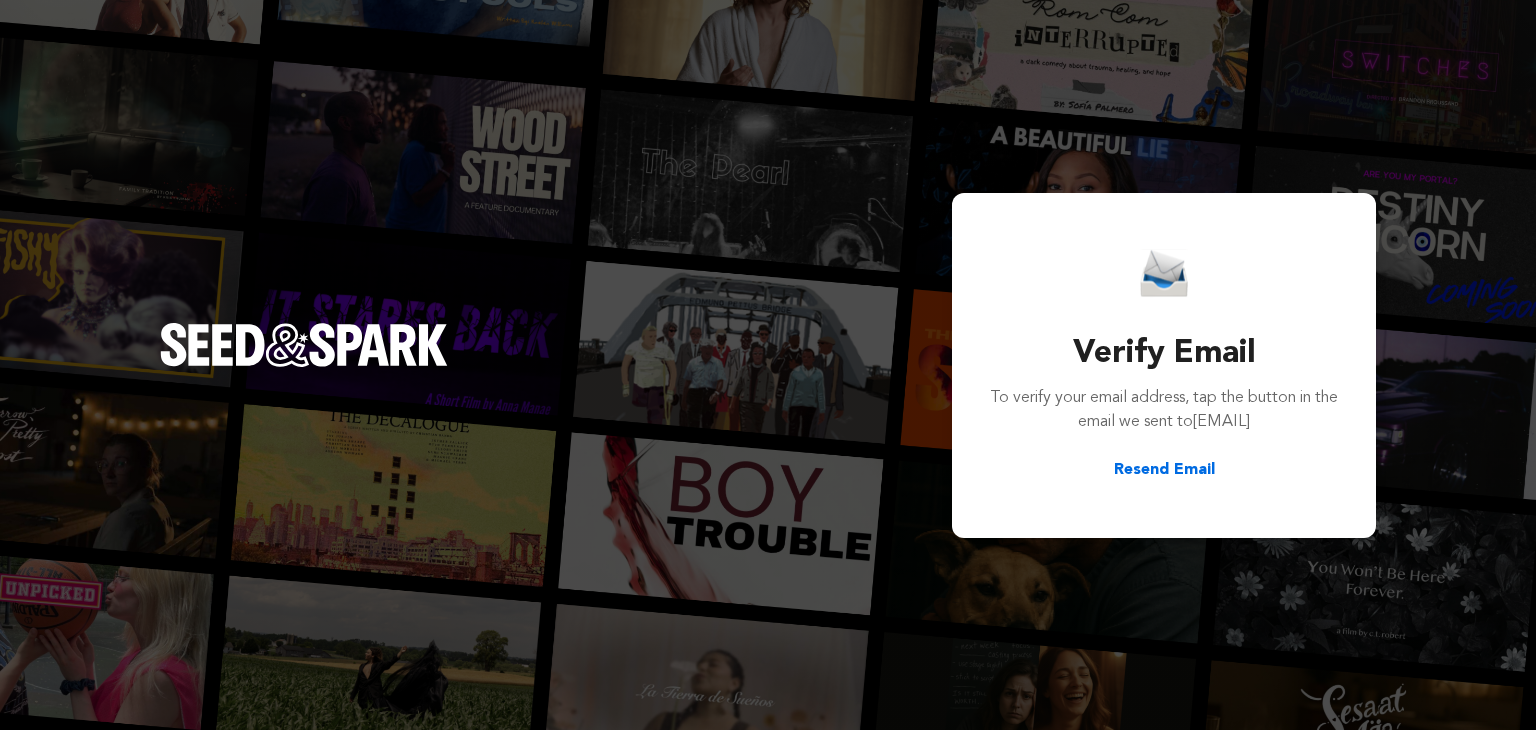 scroll, scrollTop: 0, scrollLeft: 0, axis: both 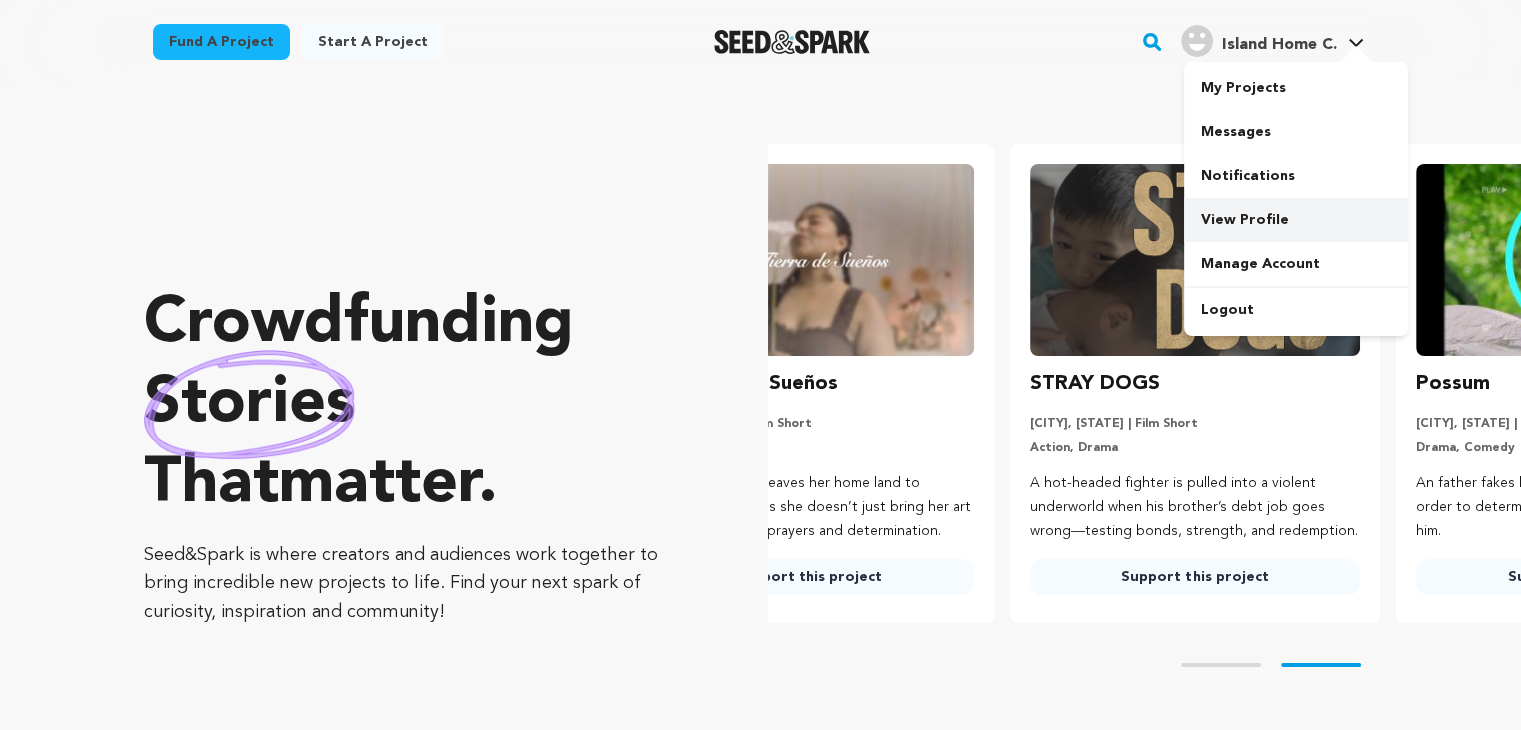 click on "View Profile" at bounding box center (1296, 220) 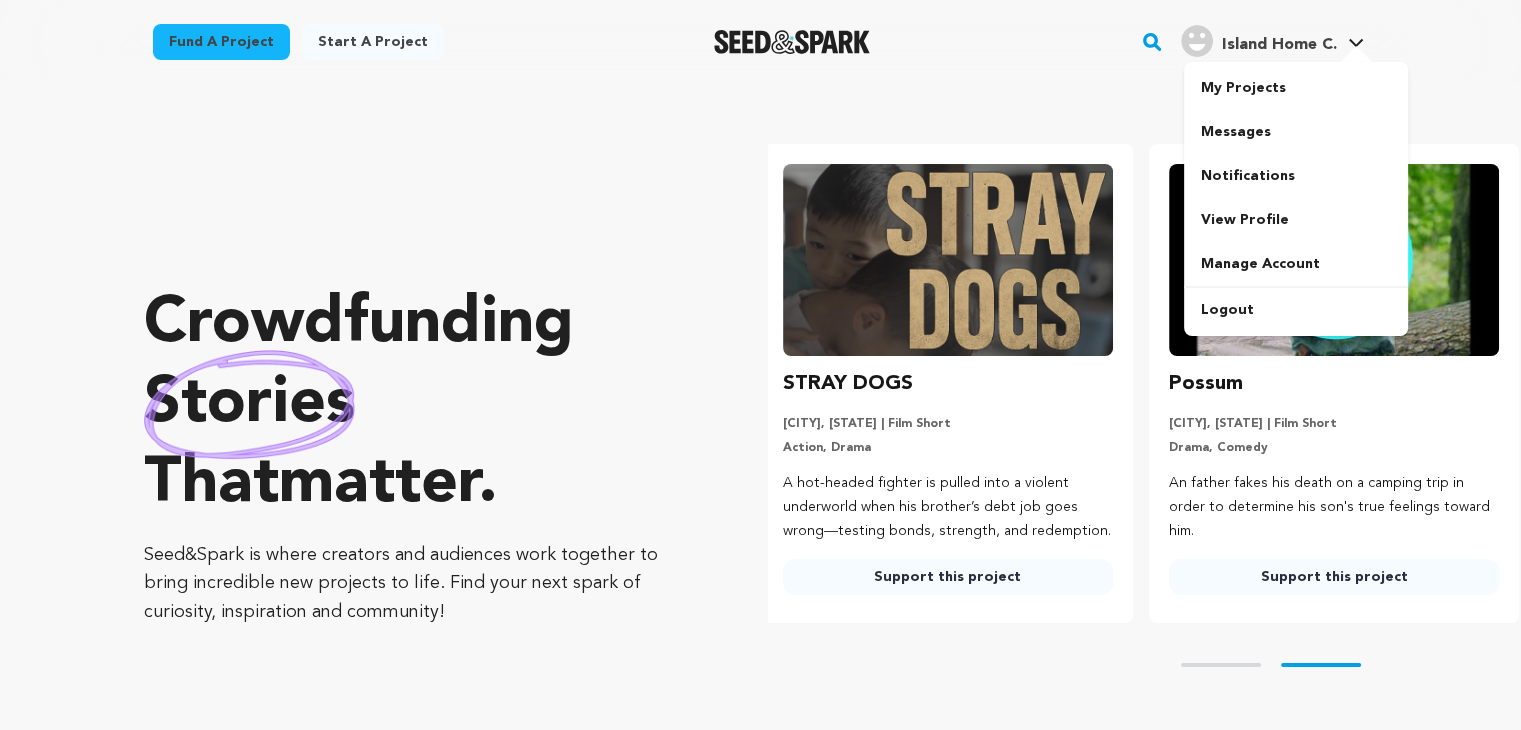 scroll, scrollTop: 0, scrollLeft: 401, axis: horizontal 